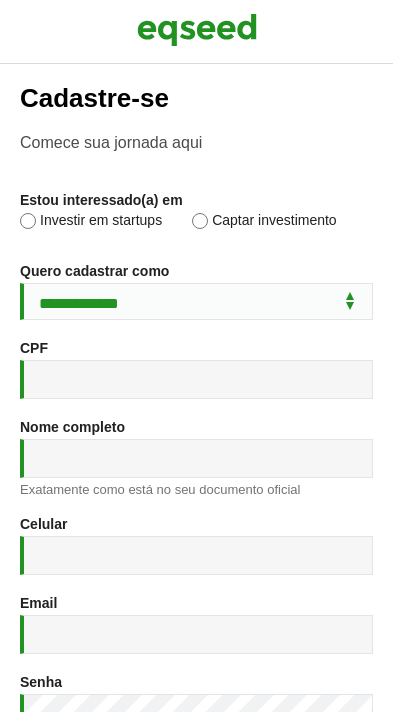 scroll, scrollTop: 0, scrollLeft: 0, axis: both 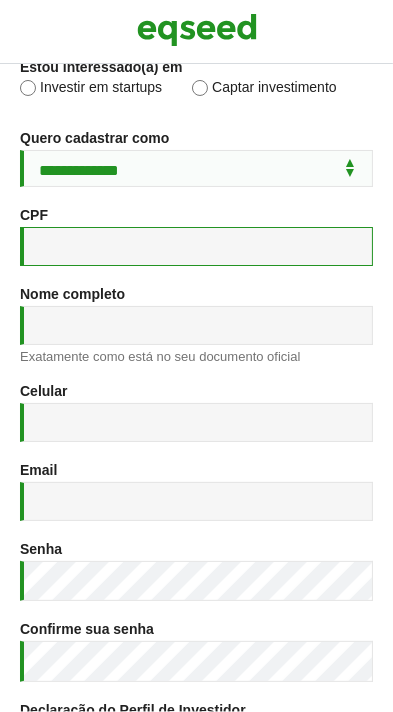 click on "CPF  *" at bounding box center (196, 246) 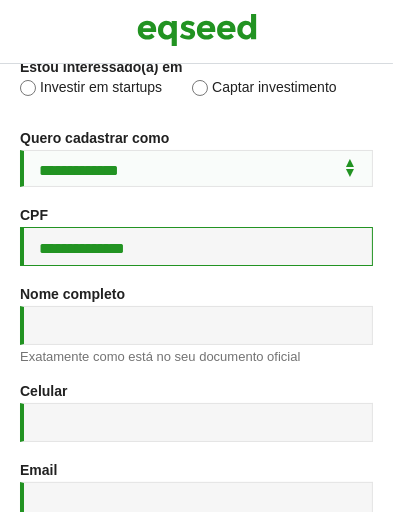type on "**********" 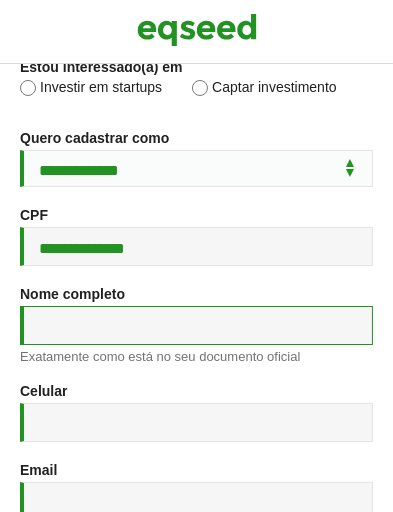 click on "Nome completo  *" at bounding box center (196, 325) 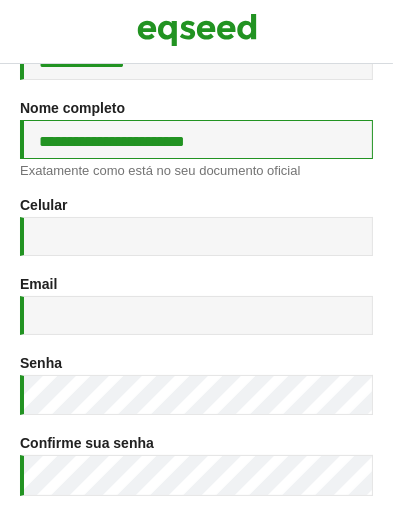 scroll, scrollTop: 326, scrollLeft: 0, axis: vertical 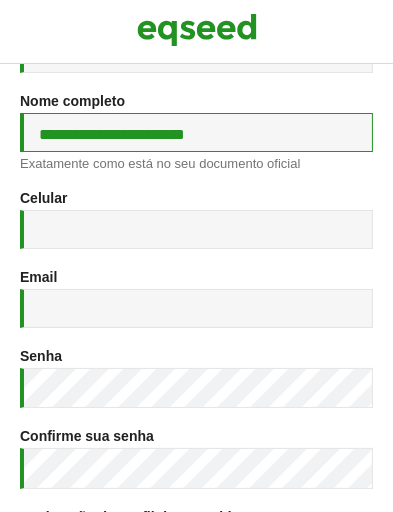 type on "**********" 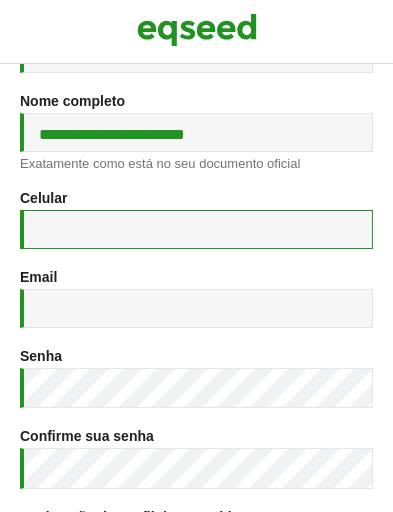 click on "Celular  *" at bounding box center (196, 229) 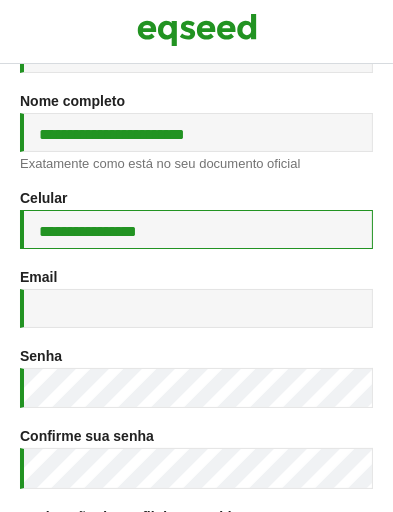 type on "**********" 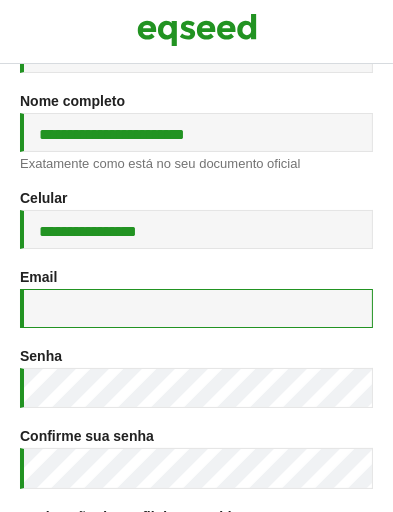 click on "Email  *" at bounding box center (196, 308) 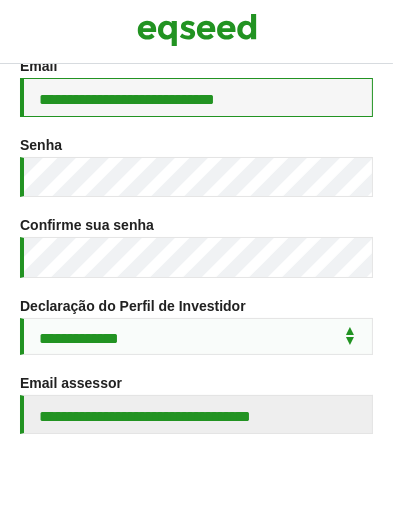 scroll, scrollTop: 534, scrollLeft: 0, axis: vertical 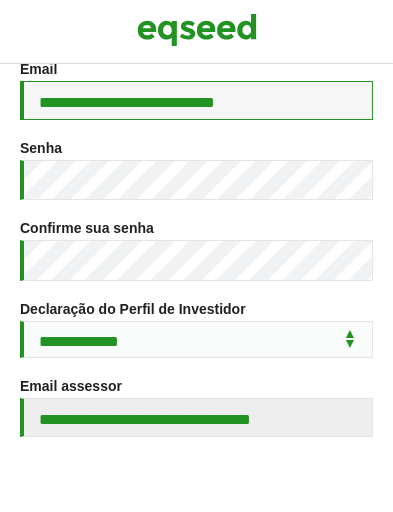 type on "**********" 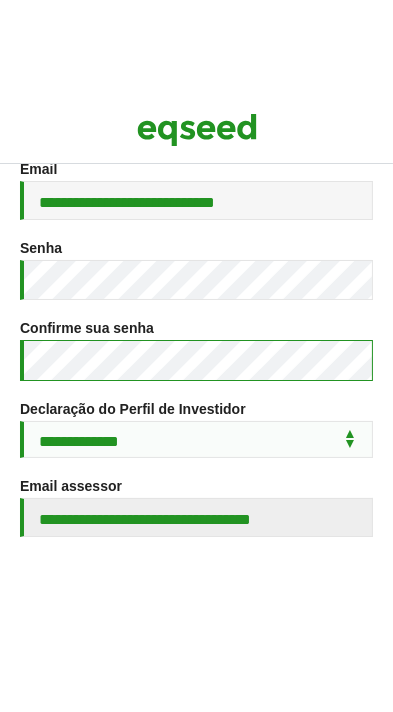 scroll, scrollTop: 591, scrollLeft: 0, axis: vertical 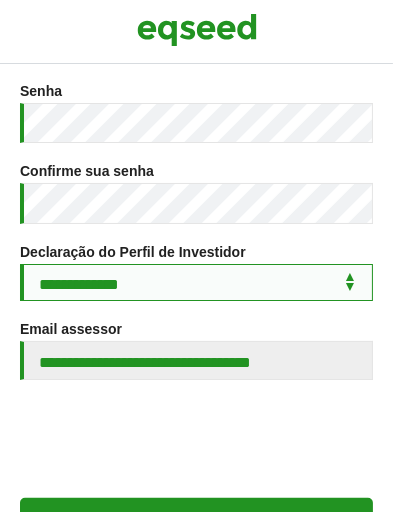 click on "**********" at bounding box center [196, 282] 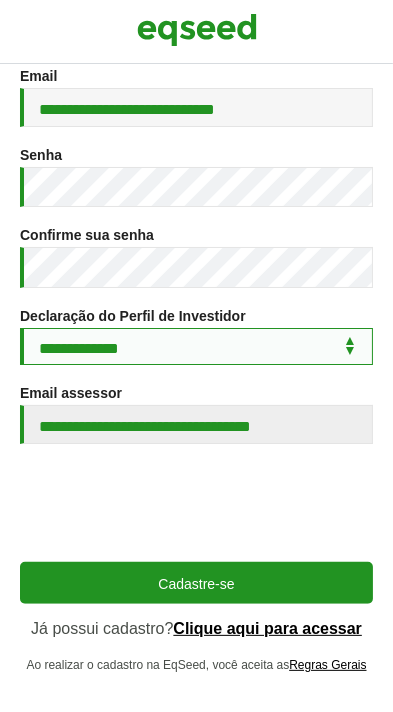 scroll, scrollTop: 495, scrollLeft: 0, axis: vertical 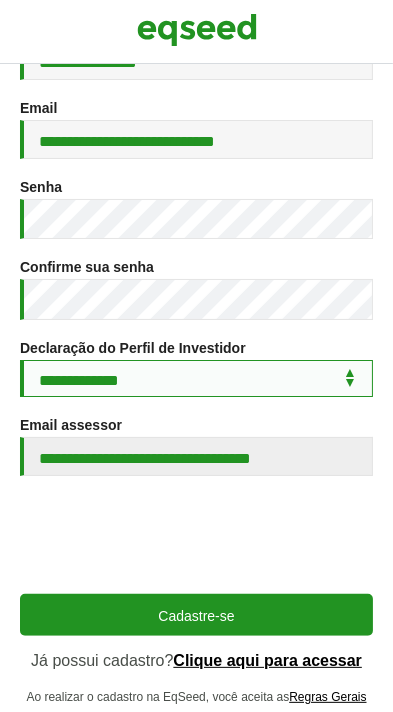 select on "***" 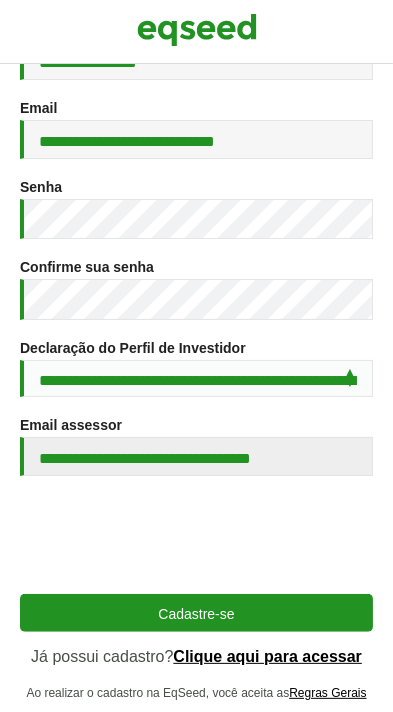click on "Cadastre-se" at bounding box center (196, 613) 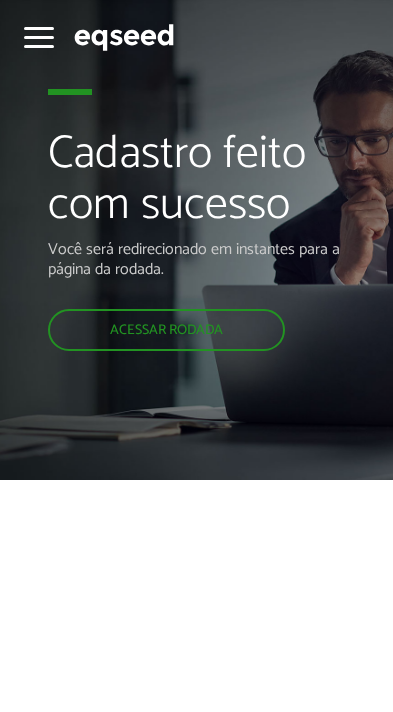 scroll, scrollTop: 0, scrollLeft: 0, axis: both 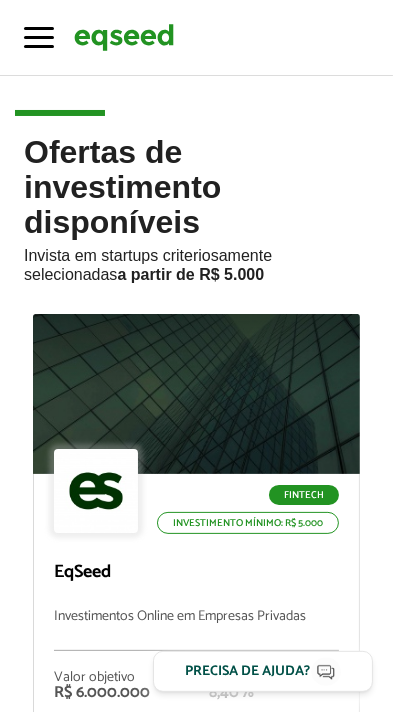click at bounding box center [39, 37] 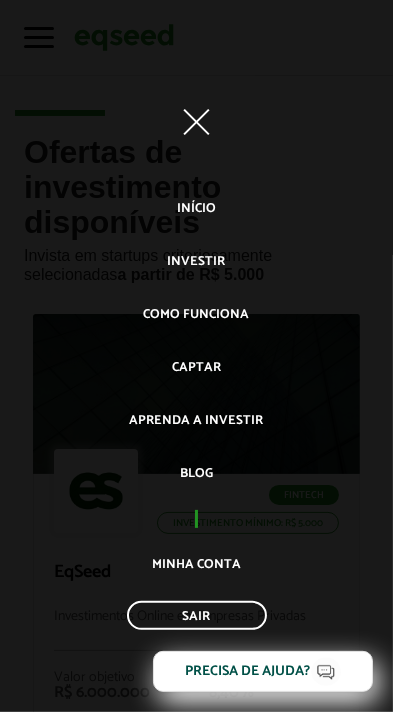 click at bounding box center [196, 122] 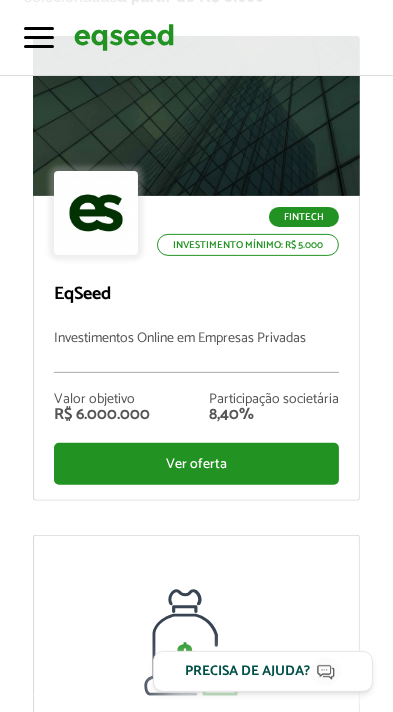 scroll, scrollTop: 277, scrollLeft: 0, axis: vertical 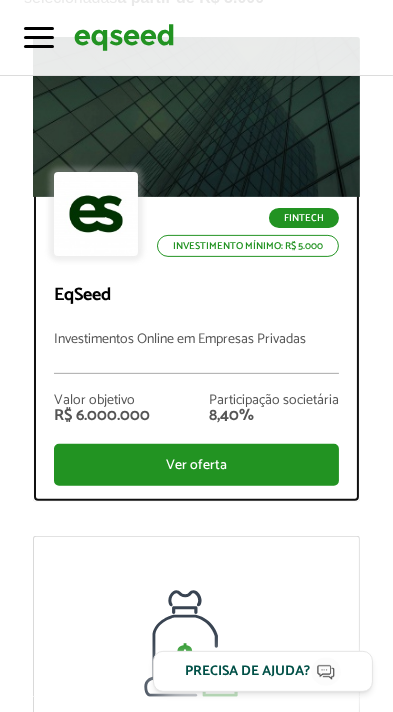 click on "Ver oferta" at bounding box center [196, 465] 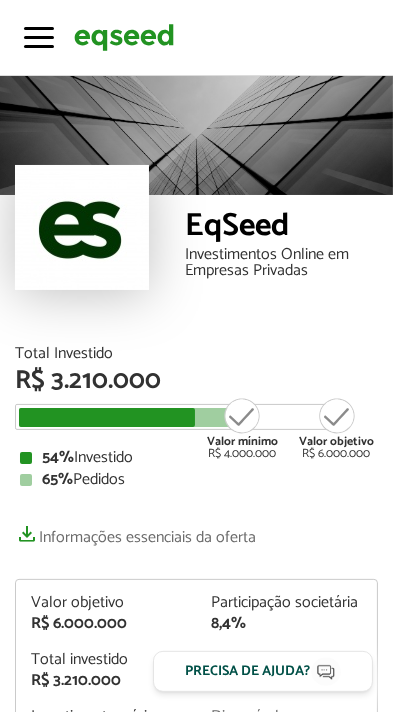 scroll, scrollTop: 158, scrollLeft: 0, axis: vertical 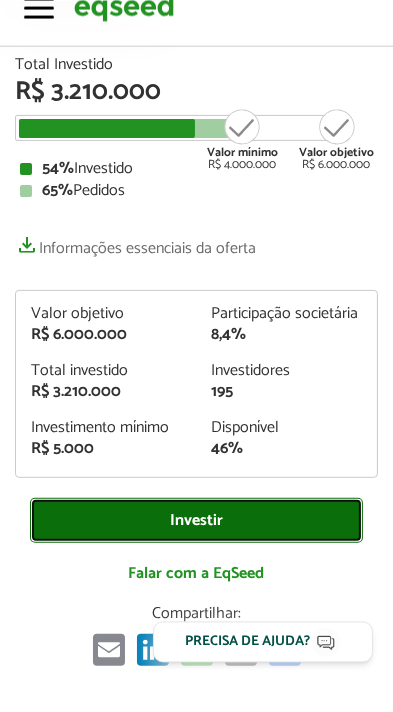 click on "Investir" at bounding box center [196, 549] 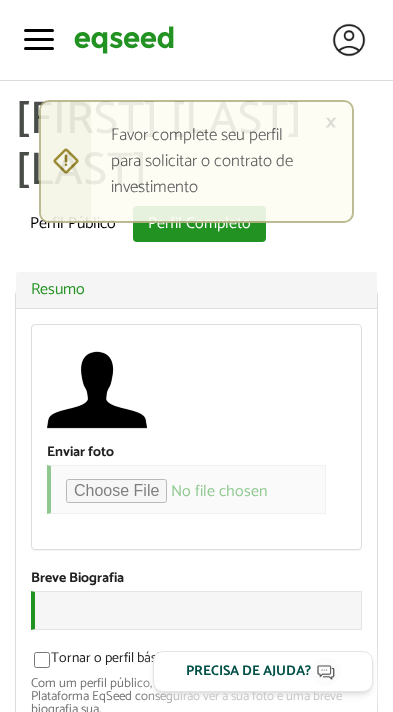 scroll, scrollTop: 0, scrollLeft: 0, axis: both 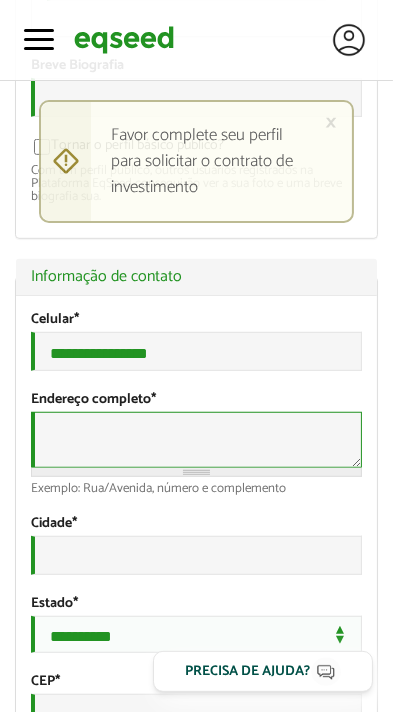 click on "Endereço completo  *" at bounding box center [196, 440] 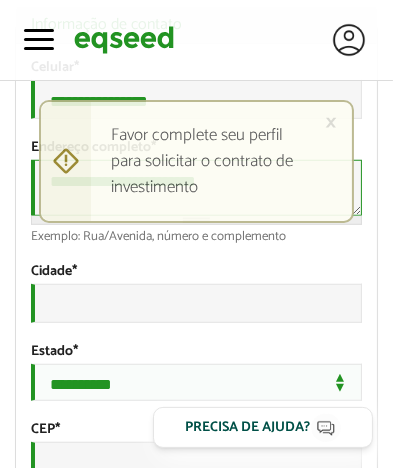 scroll, scrollTop: 766, scrollLeft: 0, axis: vertical 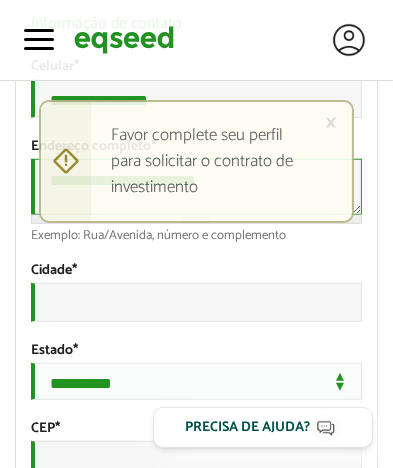 type on "**********" 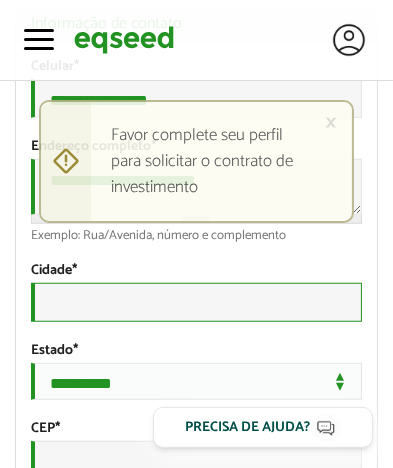 click on "Cidade  *" at bounding box center [196, 302] 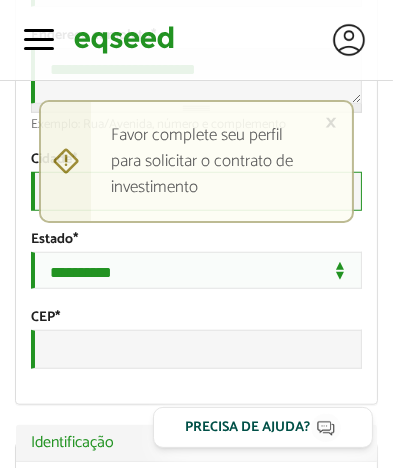 scroll, scrollTop: 884, scrollLeft: 0, axis: vertical 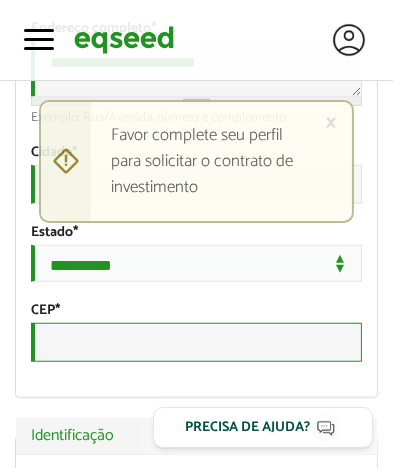 click on "CEP  *" at bounding box center (196, 342) 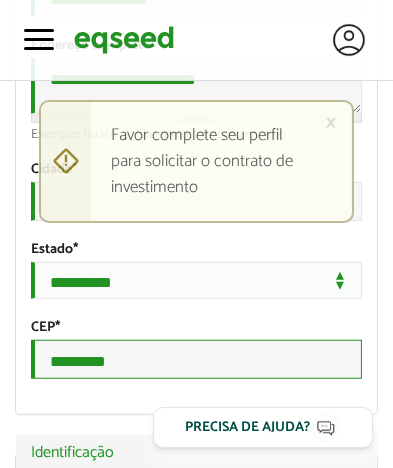 scroll, scrollTop: 833, scrollLeft: 0, axis: vertical 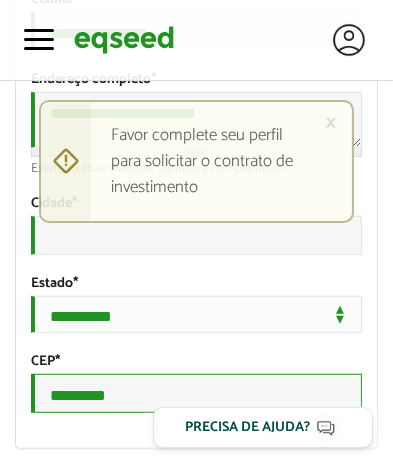 type on "*********" 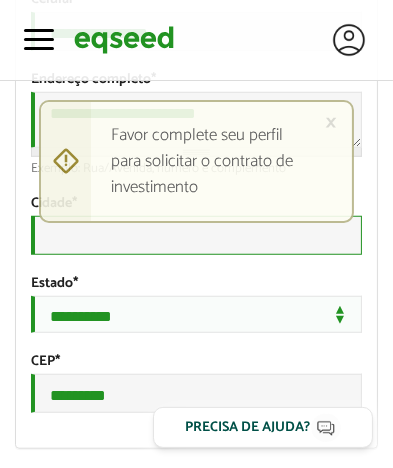 click on "Cidade  *" at bounding box center (196, 235) 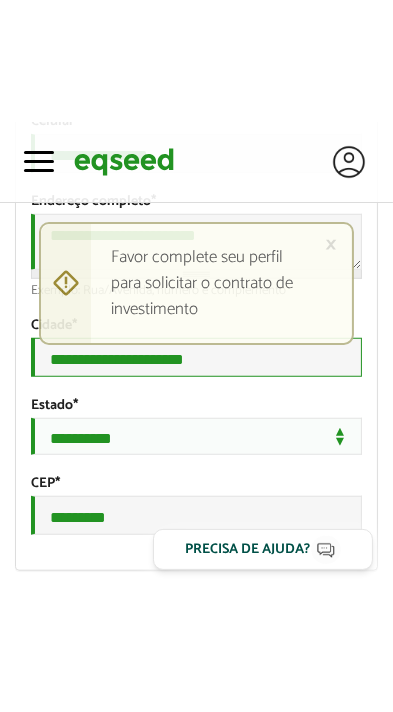scroll, scrollTop: 837, scrollLeft: 0, axis: vertical 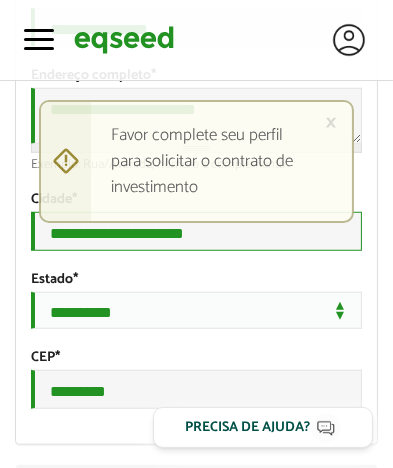 type on "**********" 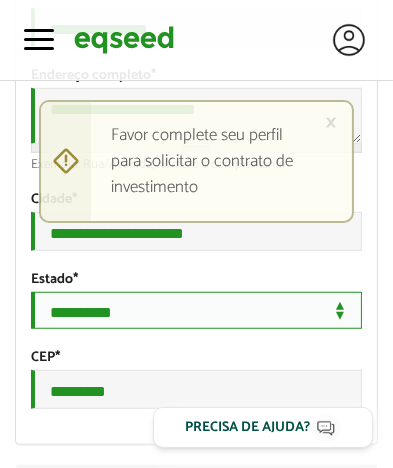 click on "**********" at bounding box center [196, 310] 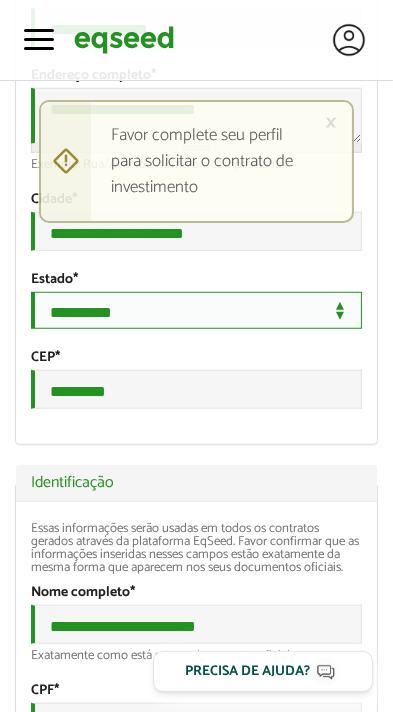 select on "**" 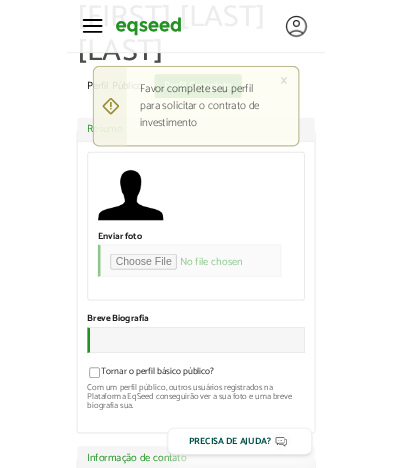 scroll, scrollTop: 93, scrollLeft: 0, axis: vertical 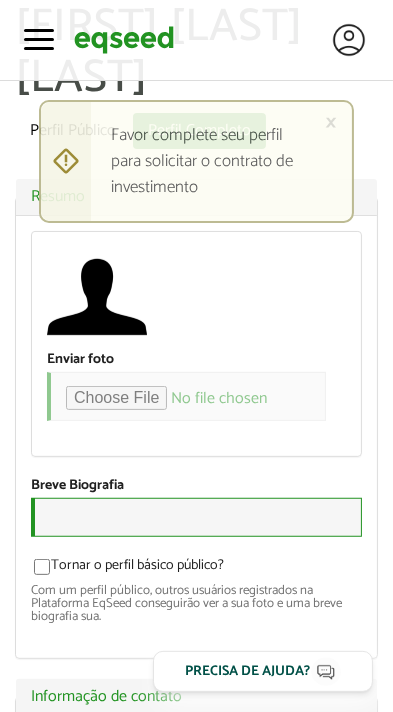 click on "Breve Biografia" at bounding box center (196, 517) 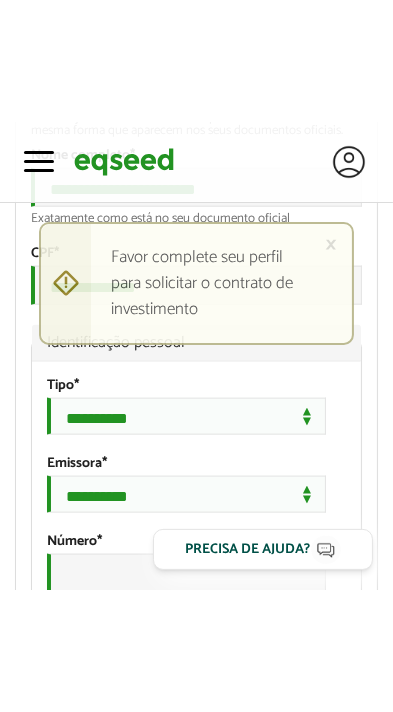 scroll, scrollTop: 1391, scrollLeft: 0, axis: vertical 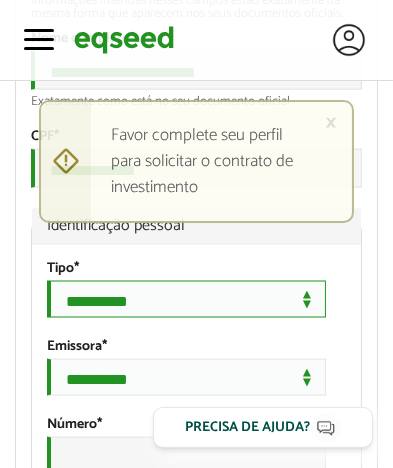click on "**********" at bounding box center (186, 299) 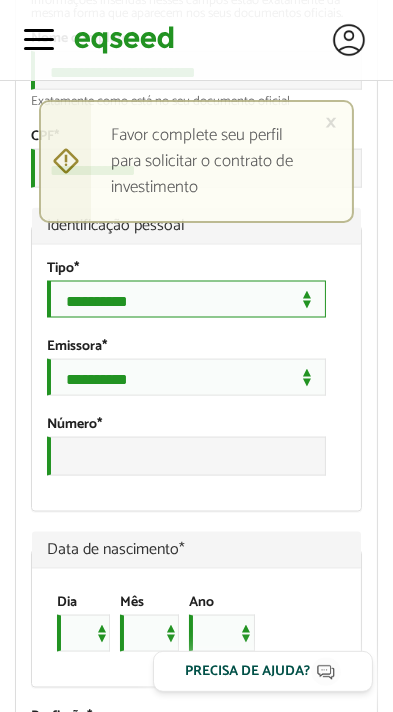 select on "**" 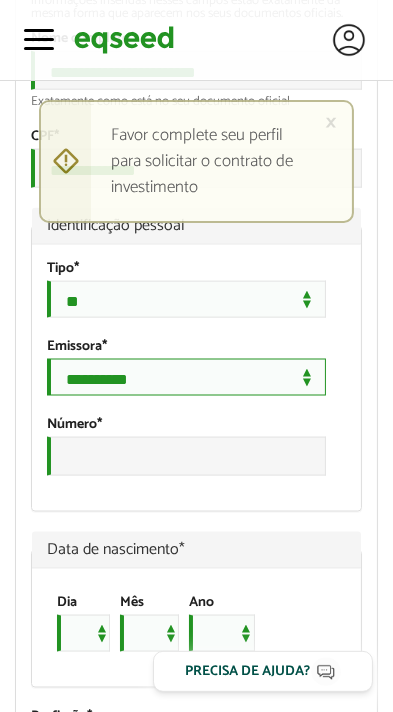click on "**********" at bounding box center [186, 377] 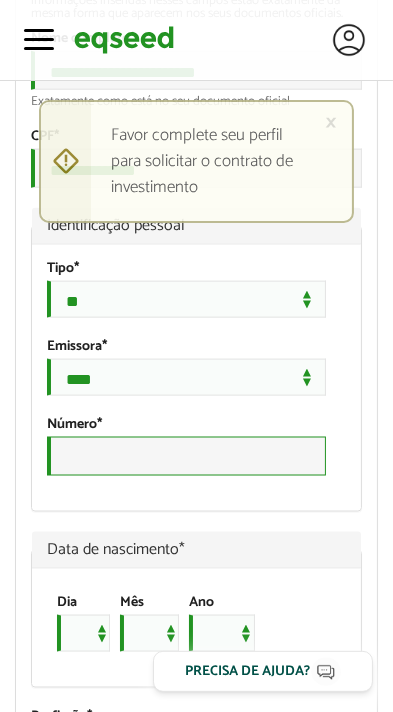click on "Número  *" at bounding box center (186, 456) 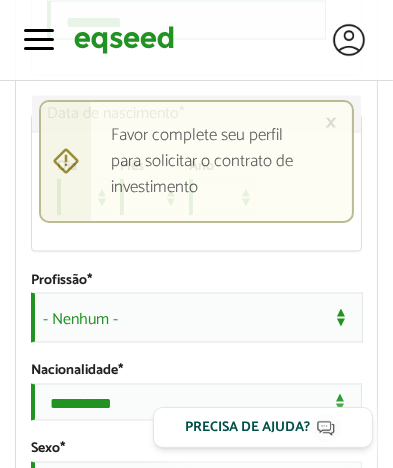 scroll, scrollTop: 1829, scrollLeft: 0, axis: vertical 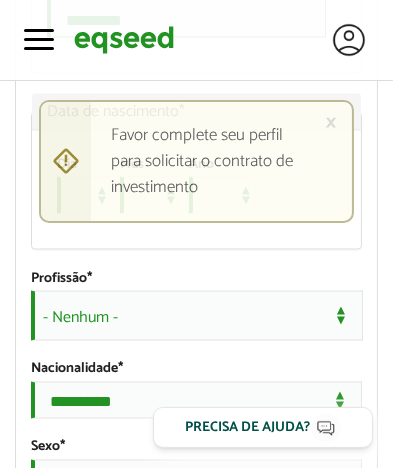 type on "*********" 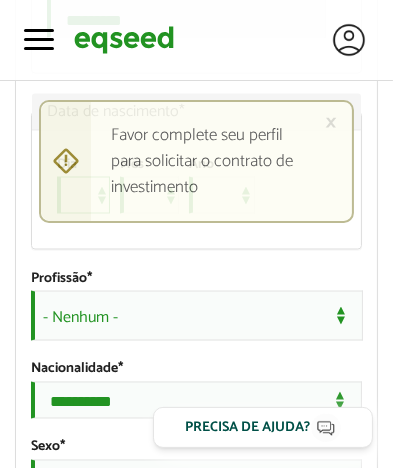 click on "* * * * * * * * * ** ** ** ** ** ** ** ** ** ** ** ** ** ** ** ** ** ** ** ** ** **" at bounding box center (83, 195) 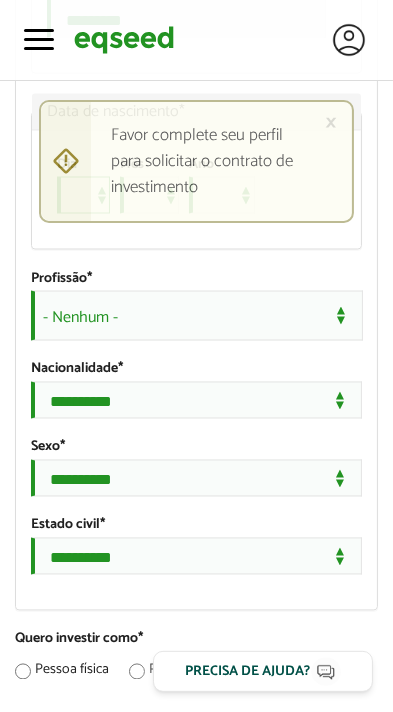 select on "**" 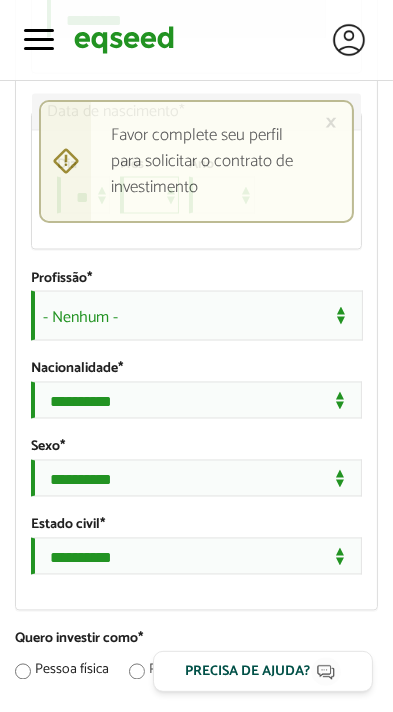 click on "*** *** *** *** *** *** *** *** *** *** *** ***" at bounding box center [149, 195] 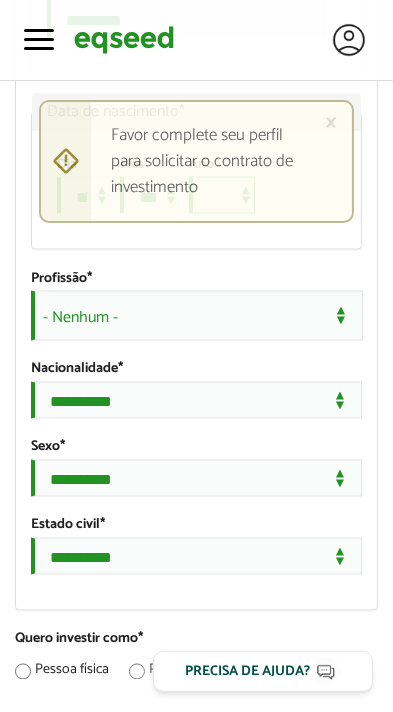 click on "**** **** **** **** **** **** **** **** **** **** **** **** **** **** **** **** **** **** **** **** **** **** **** **** **** **** **** **** **** **** **** **** **** **** **** **** **** **** **** **** **** **** **** **** **** **** **** **** **** **** **** **** **** **** **** **** **** **** **** **** **** **** **** **** **** **** **** **** **** **** **** **** **** **** **** **** **** **** **** **** **** **** **** **** **** **** **** **** **** **** **** **** **** **** **** **** **** **** **** **** **** **** **** **** **** **** **** **** **** **** **** **** **** **** **** **** **** **** **** **** **** **** **** **** **** ****" at bounding box center [222, 195] 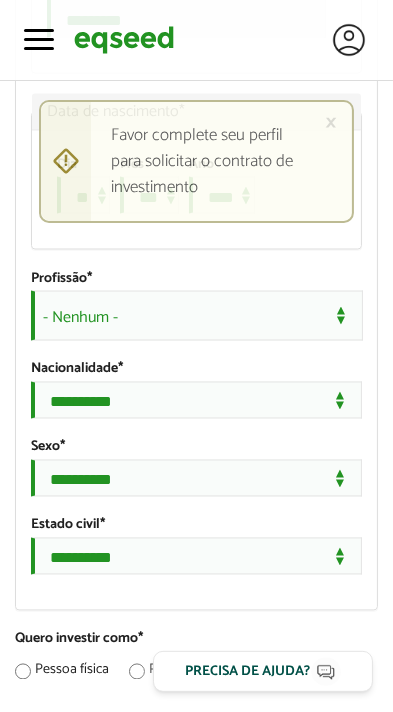 click on "- Nenhum -" at bounding box center (197, 316) 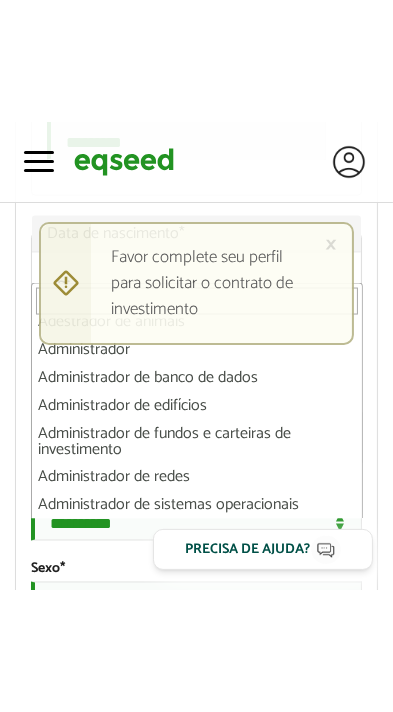 scroll, scrollTop: 0, scrollLeft: 0, axis: both 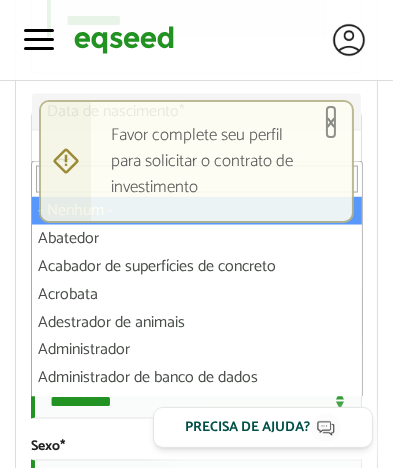 click on "×" at bounding box center [331, 122] 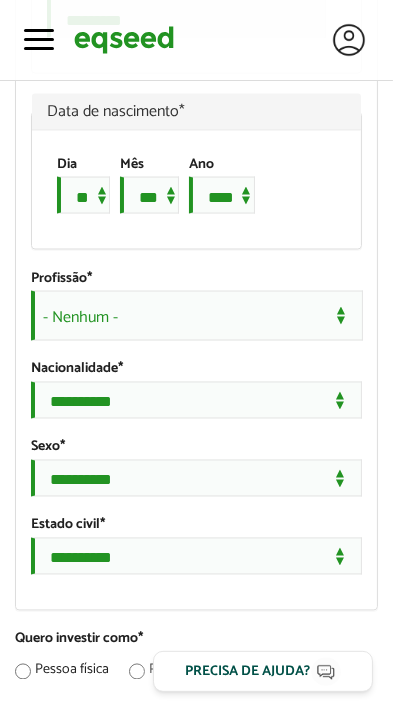 click on "- Nenhum -" at bounding box center [197, 316] 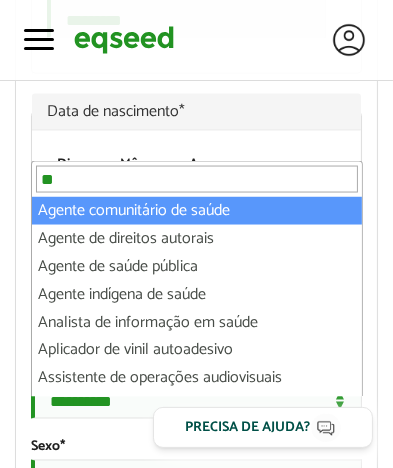 type on "*" 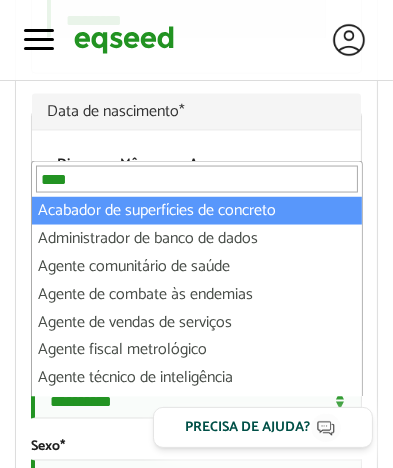 type on "*****" 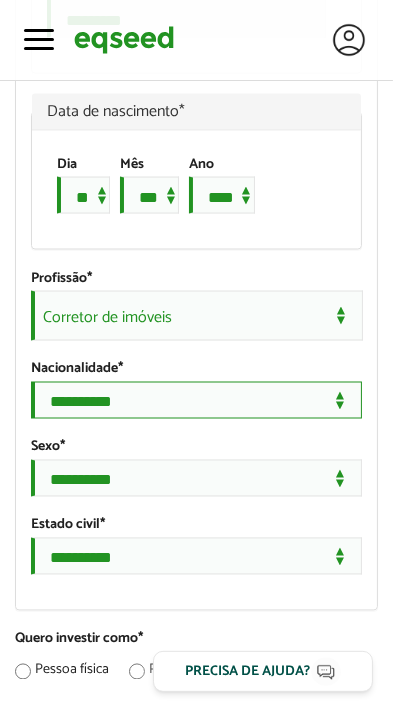 click on "**********" at bounding box center [196, 400] 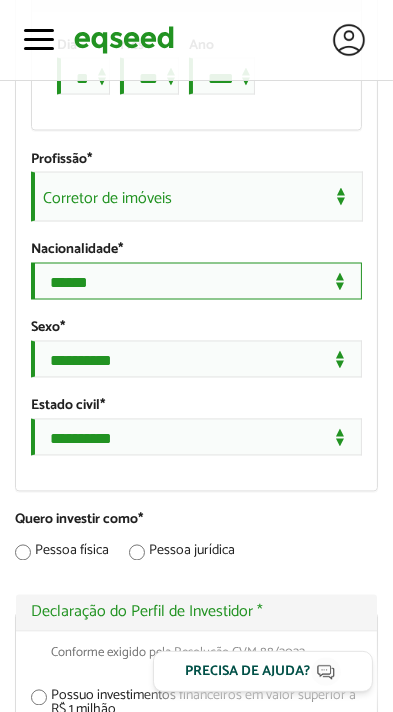 scroll, scrollTop: 1967, scrollLeft: 0, axis: vertical 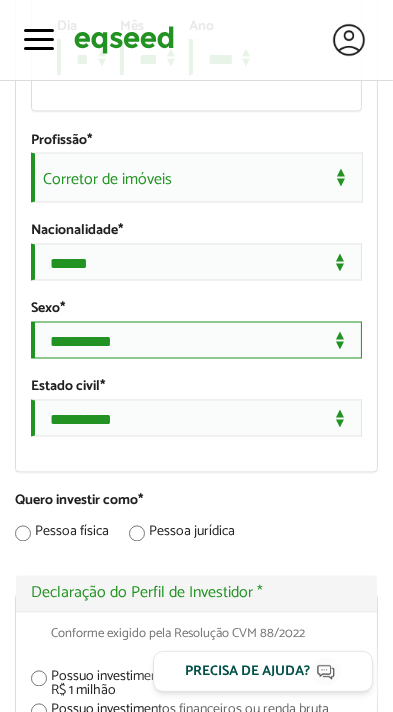 click on "**********" at bounding box center (196, 340) 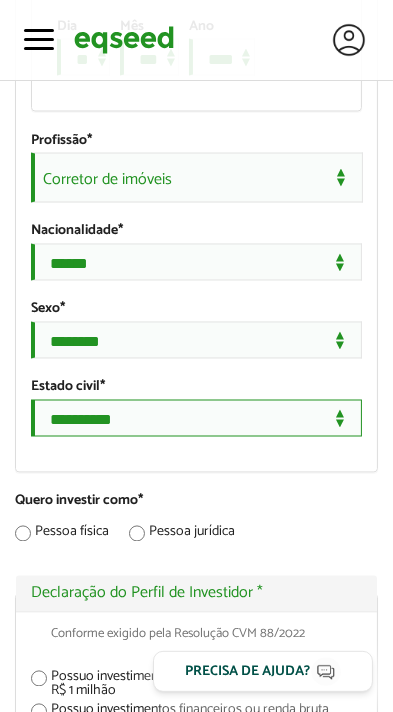 click on "**********" at bounding box center (196, 418) 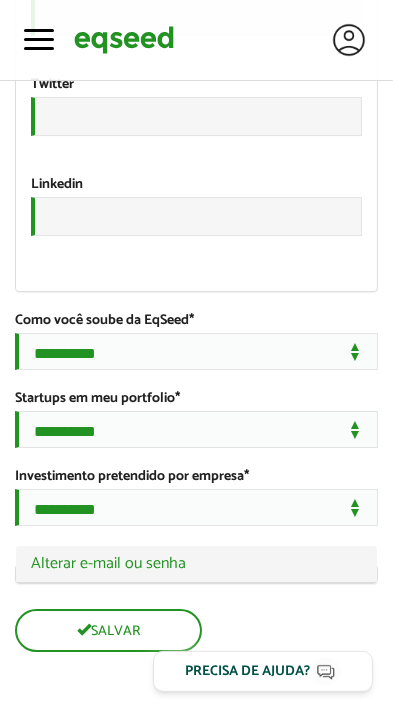 scroll, scrollTop: 3969, scrollLeft: 0, axis: vertical 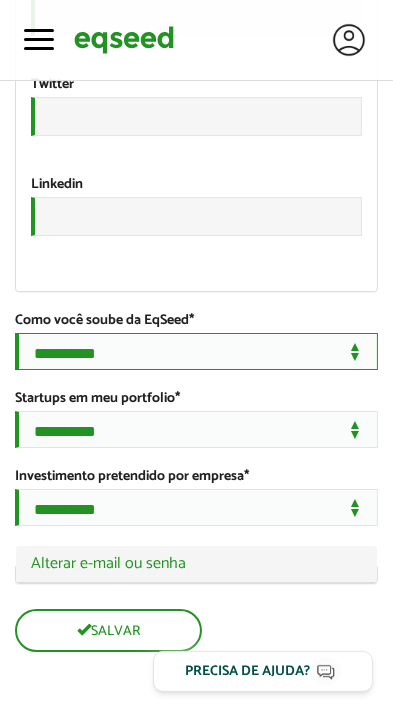 click on "**********" at bounding box center [196, 351] 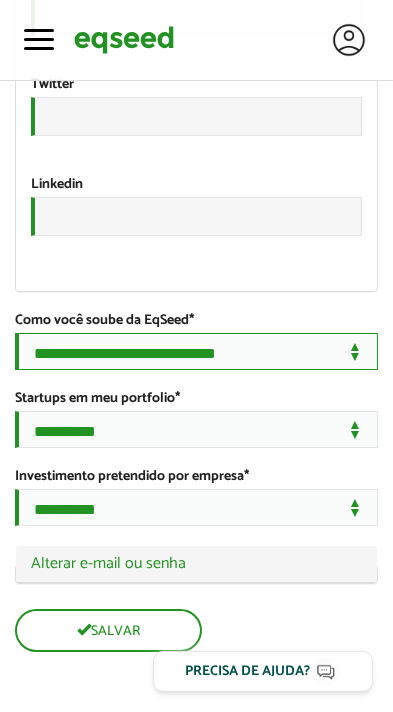 scroll, scrollTop: 3970, scrollLeft: 0, axis: vertical 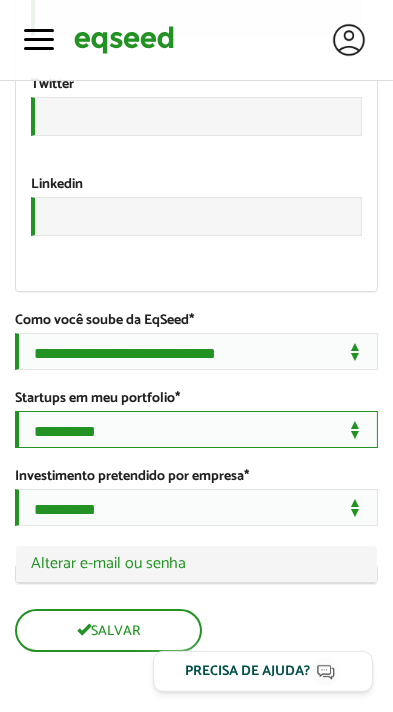 click on "**********" at bounding box center [196, 429] 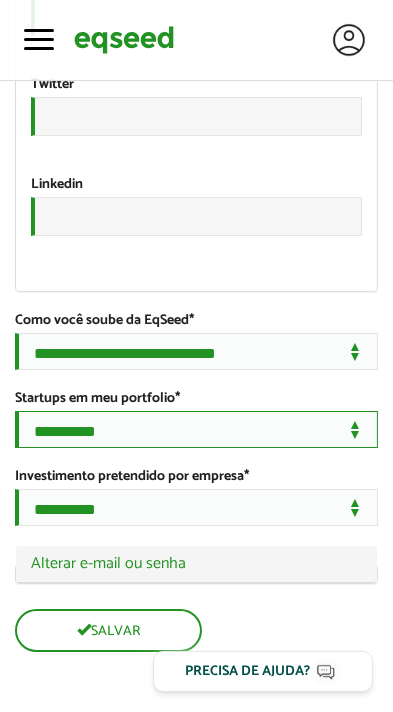 select on "***" 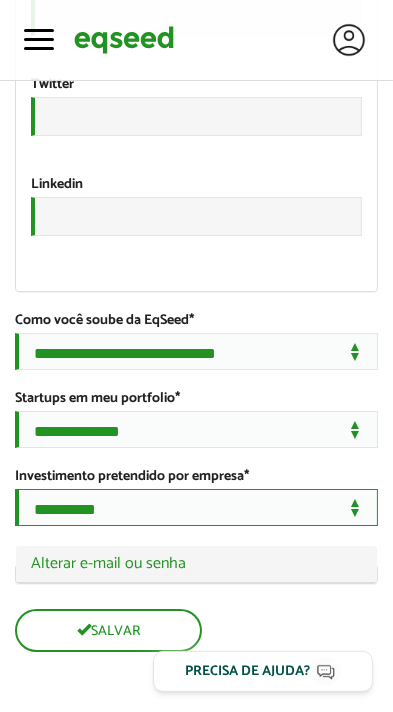 click on "**********" at bounding box center (196, 507) 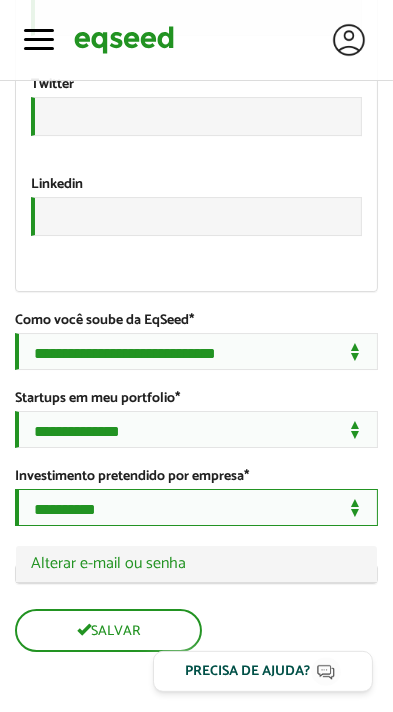select on "***" 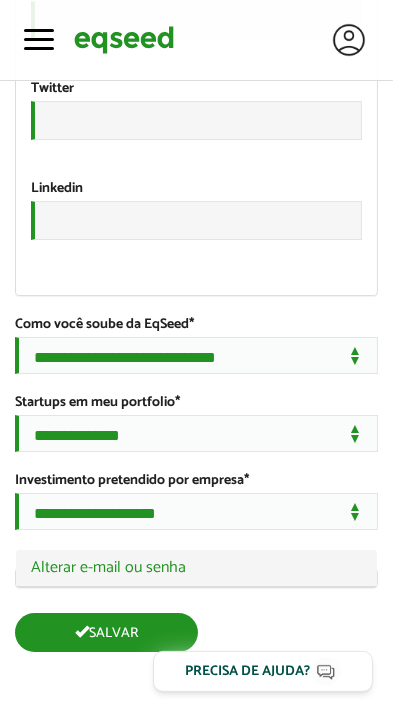 click on "Salvar" at bounding box center (106, 632) 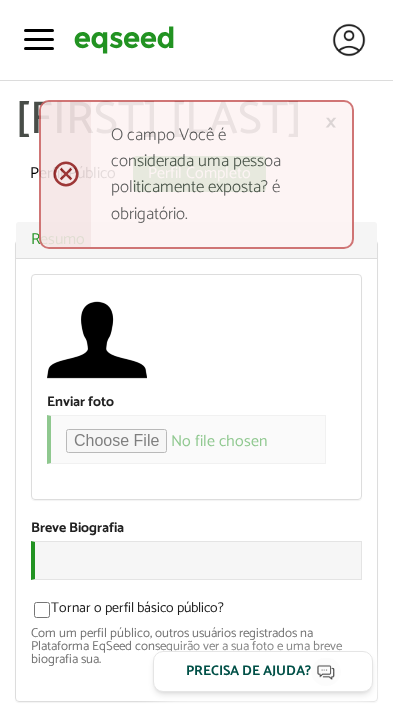 scroll, scrollTop: 0, scrollLeft: 0, axis: both 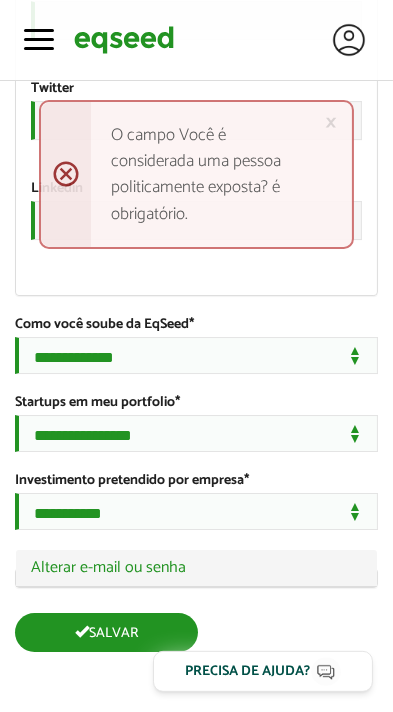 click on "Salvar" at bounding box center [106, 632] 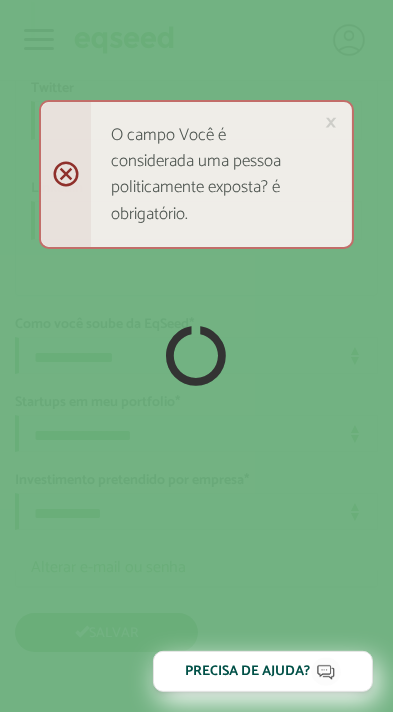 scroll, scrollTop: 3966, scrollLeft: 0, axis: vertical 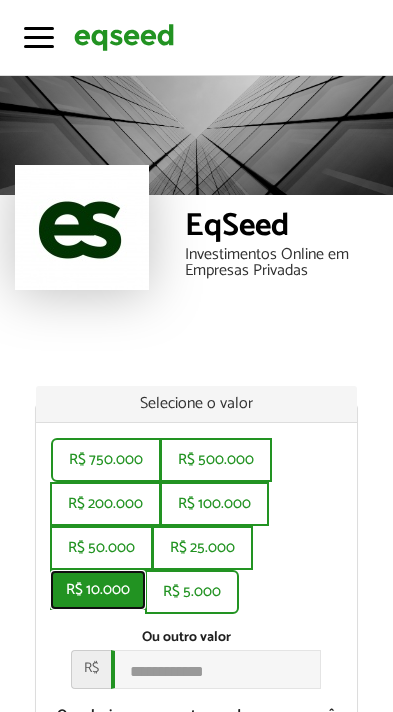 click on "R$ 10.000" at bounding box center (98, 590) 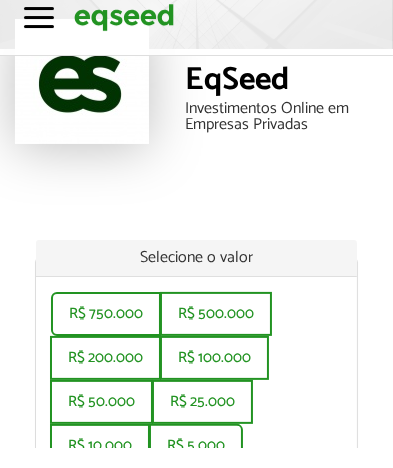 scroll, scrollTop: 389, scrollLeft: 0, axis: vertical 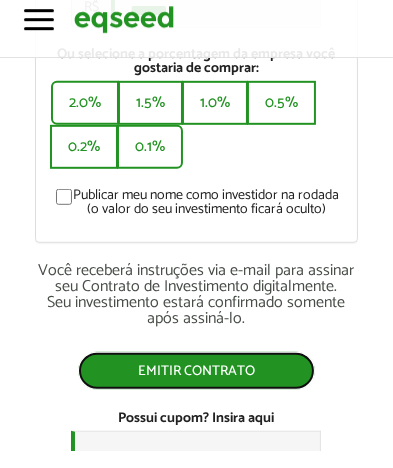 click on "Emitir contrato" at bounding box center [196, 389] 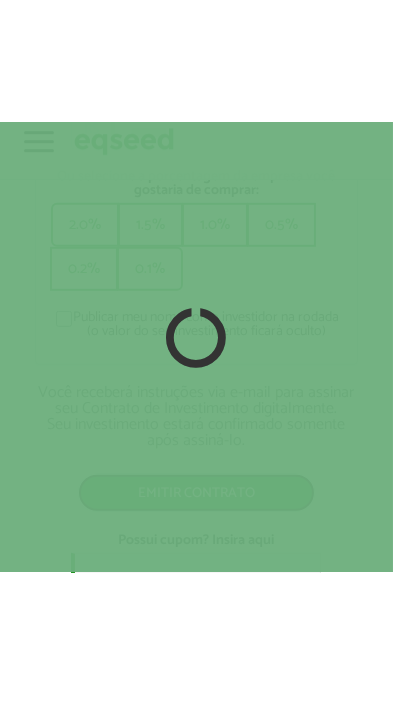 scroll, scrollTop: 643, scrollLeft: 0, axis: vertical 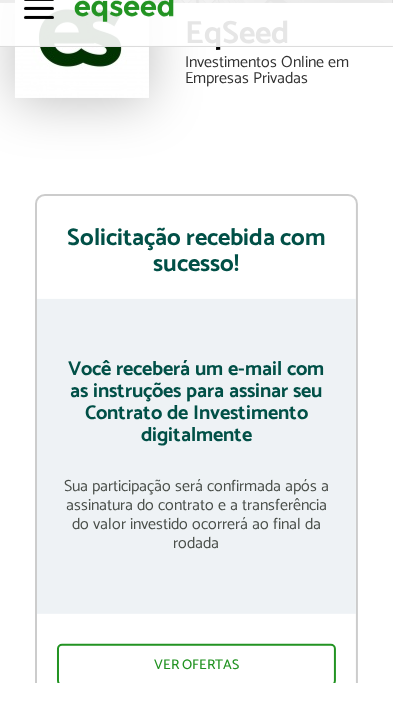click on "Solicitação recebida com sucesso! Você receberá um e-mail com as instruções para assinar seu Contrato de Investimento digitalmente Sua participação será confirmada após a assinatura do contrato e a transferência do valor investido ocorrerá ao final da rodada Ver ofertas Compartilhar LinkedIn Whatsapp
Voltar" at bounding box center (196, 511) 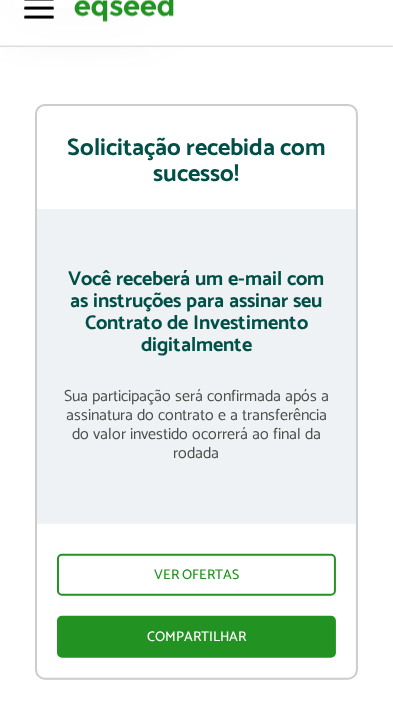 scroll, scrollTop: 255, scrollLeft: 0, axis: vertical 